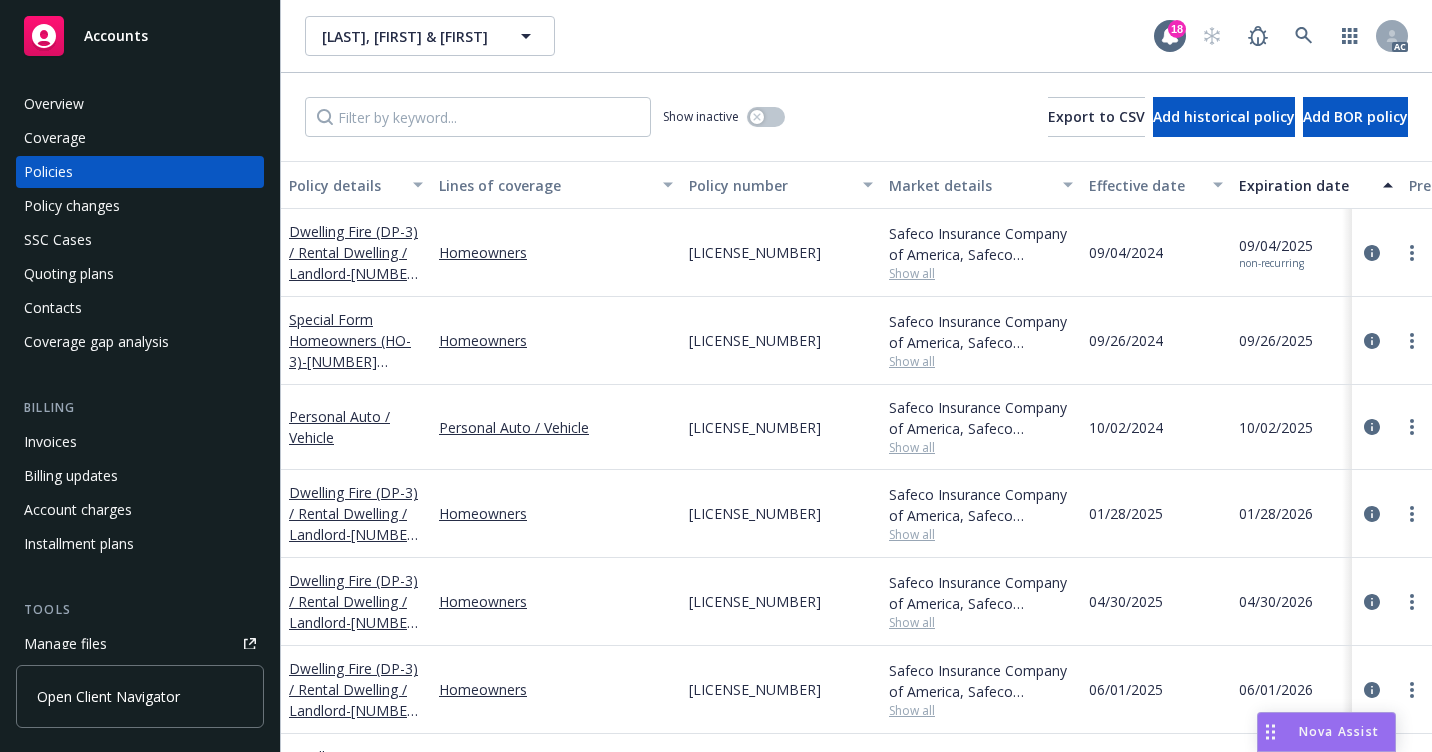 scroll, scrollTop: 0, scrollLeft: 0, axis: both 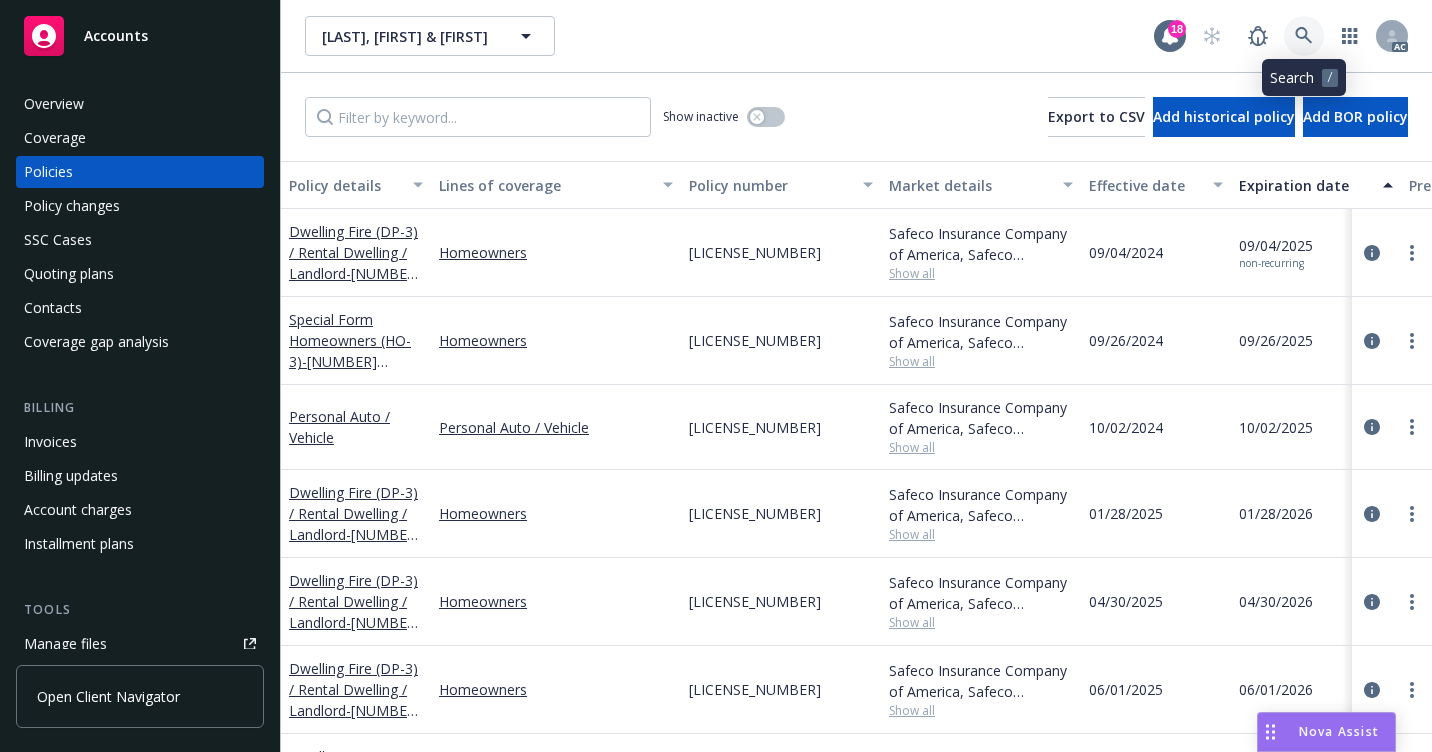 click 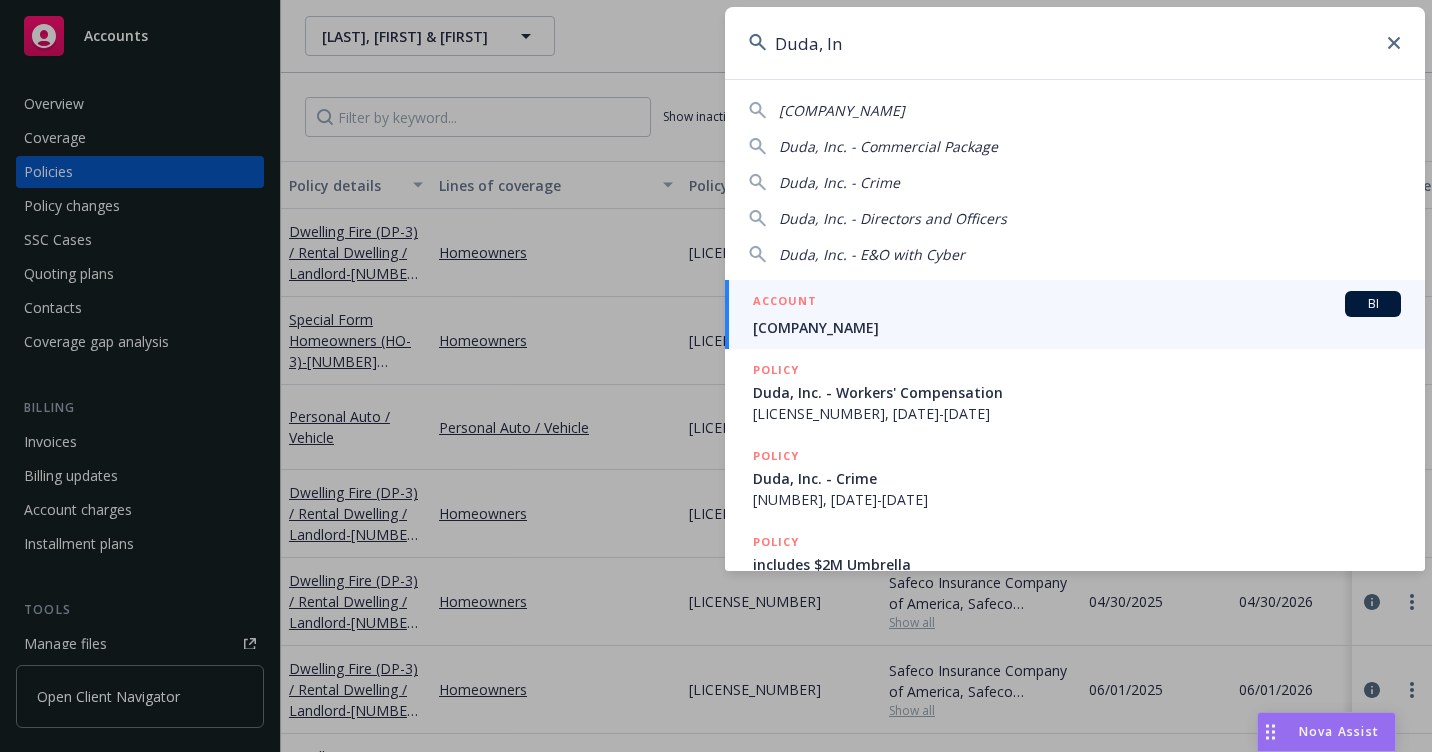 type on "Duda, In" 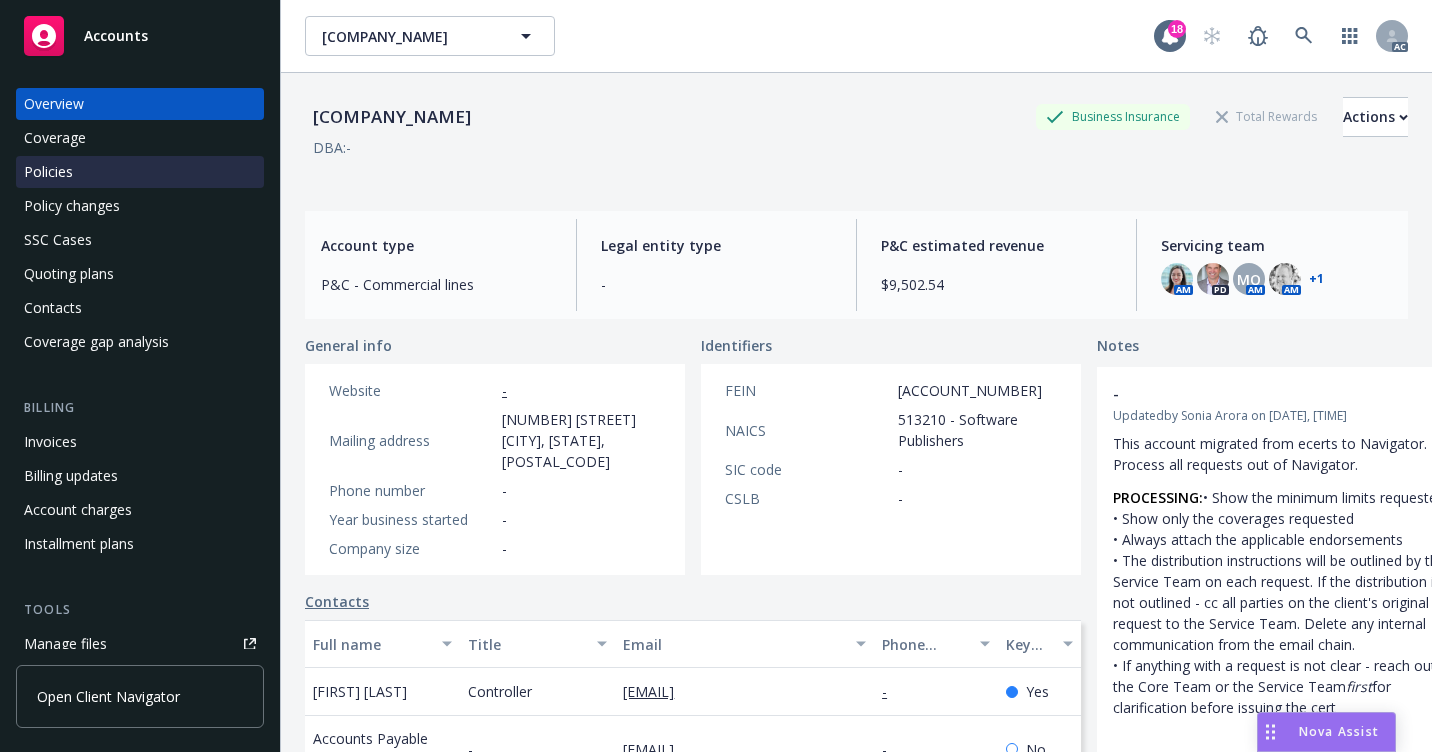 click on "Policies" at bounding box center [140, 172] 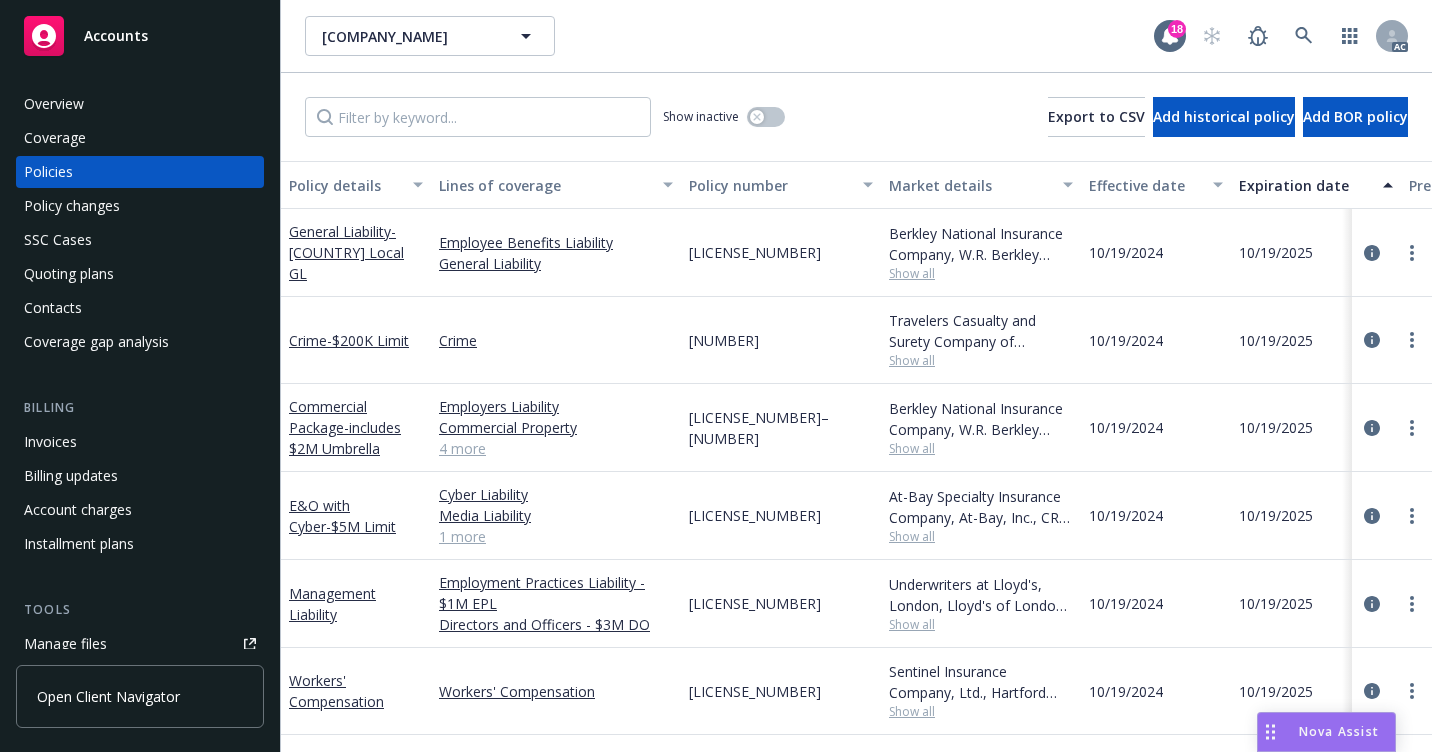 click on "Duda, Inc. Duda, Inc." at bounding box center [729, 36] 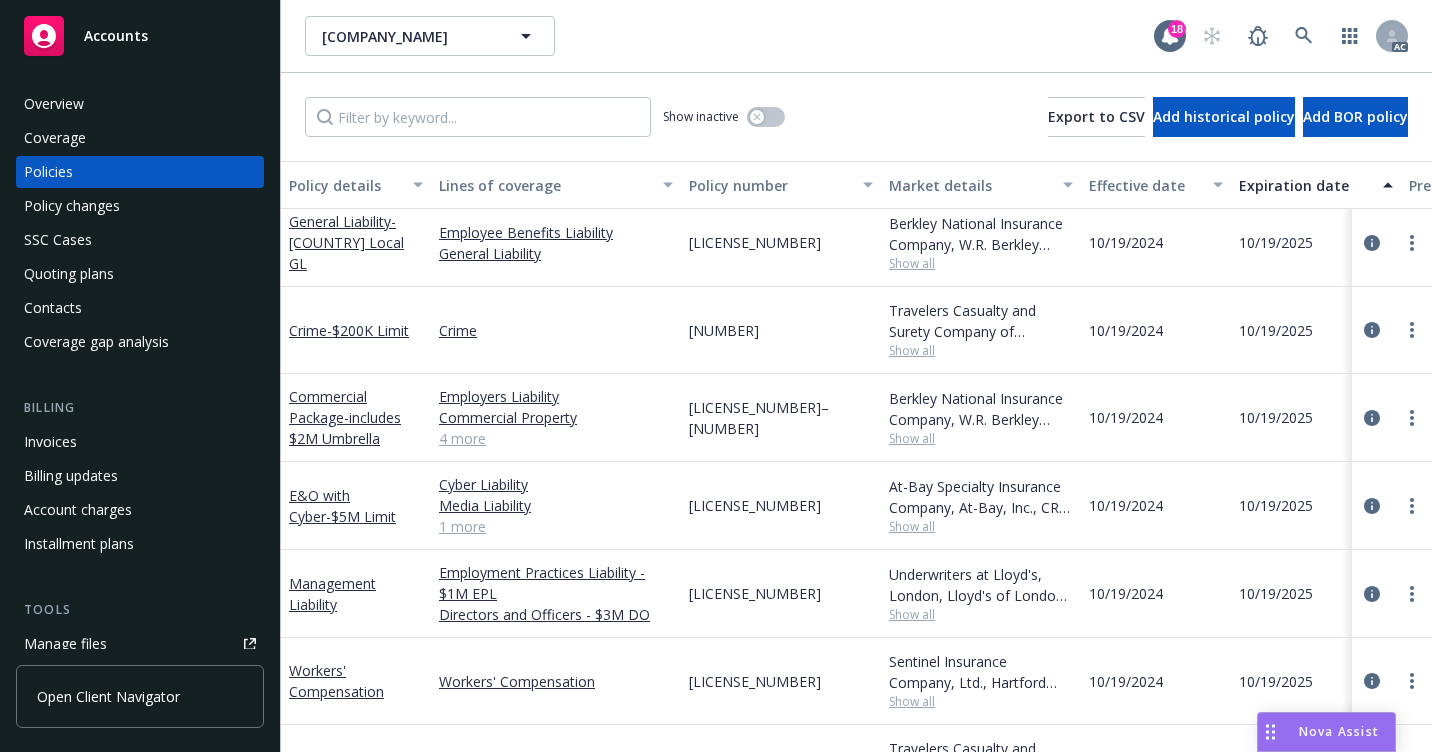 scroll, scrollTop: 0, scrollLeft: 0, axis: both 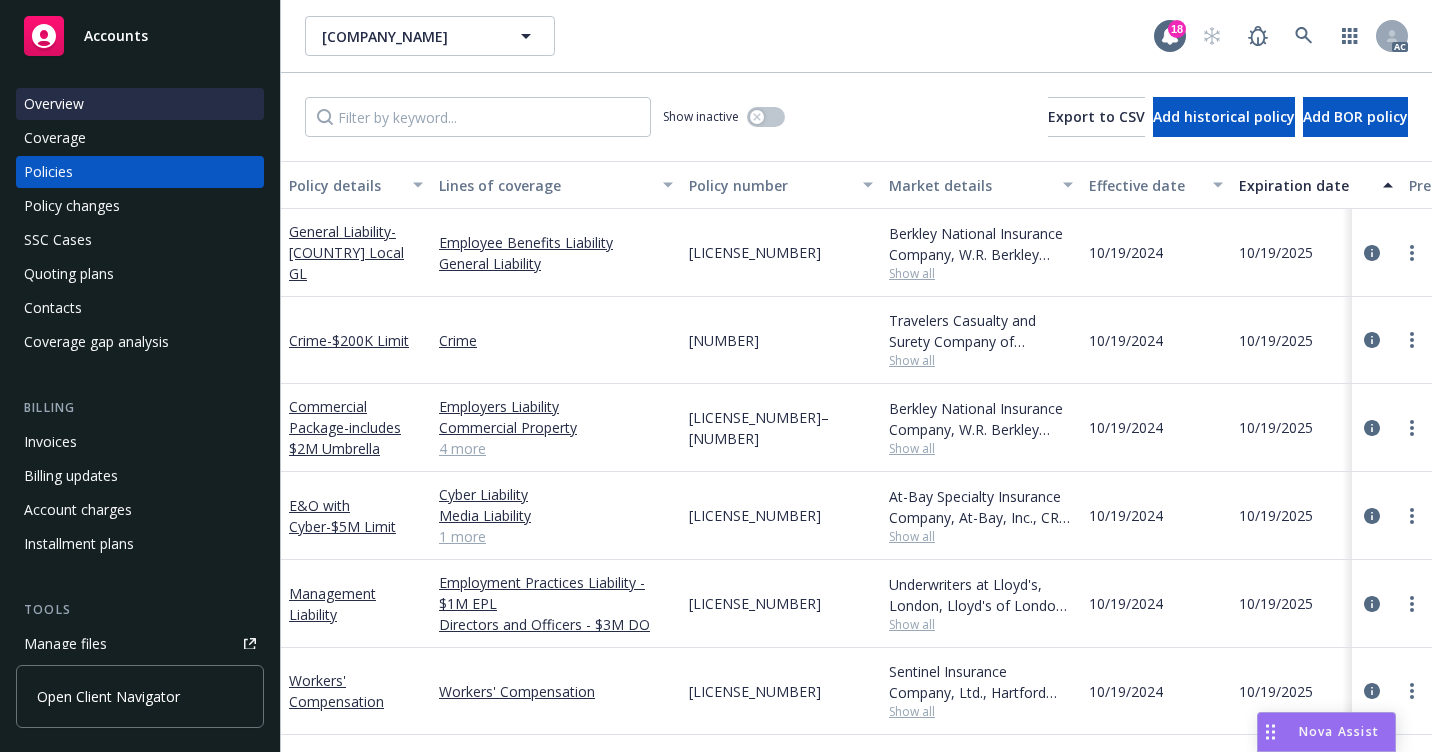 click on "Overview" at bounding box center (140, 104) 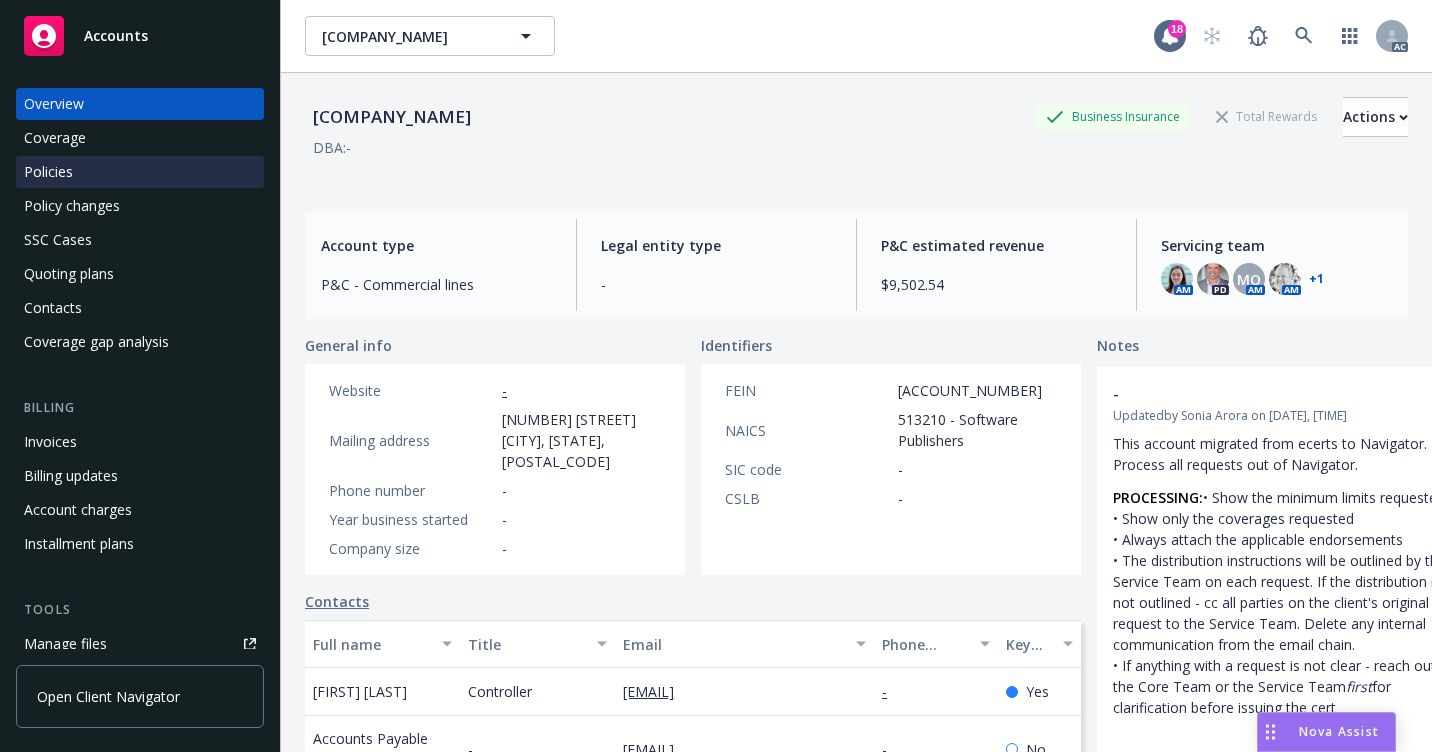 click on "Policies" at bounding box center (140, 172) 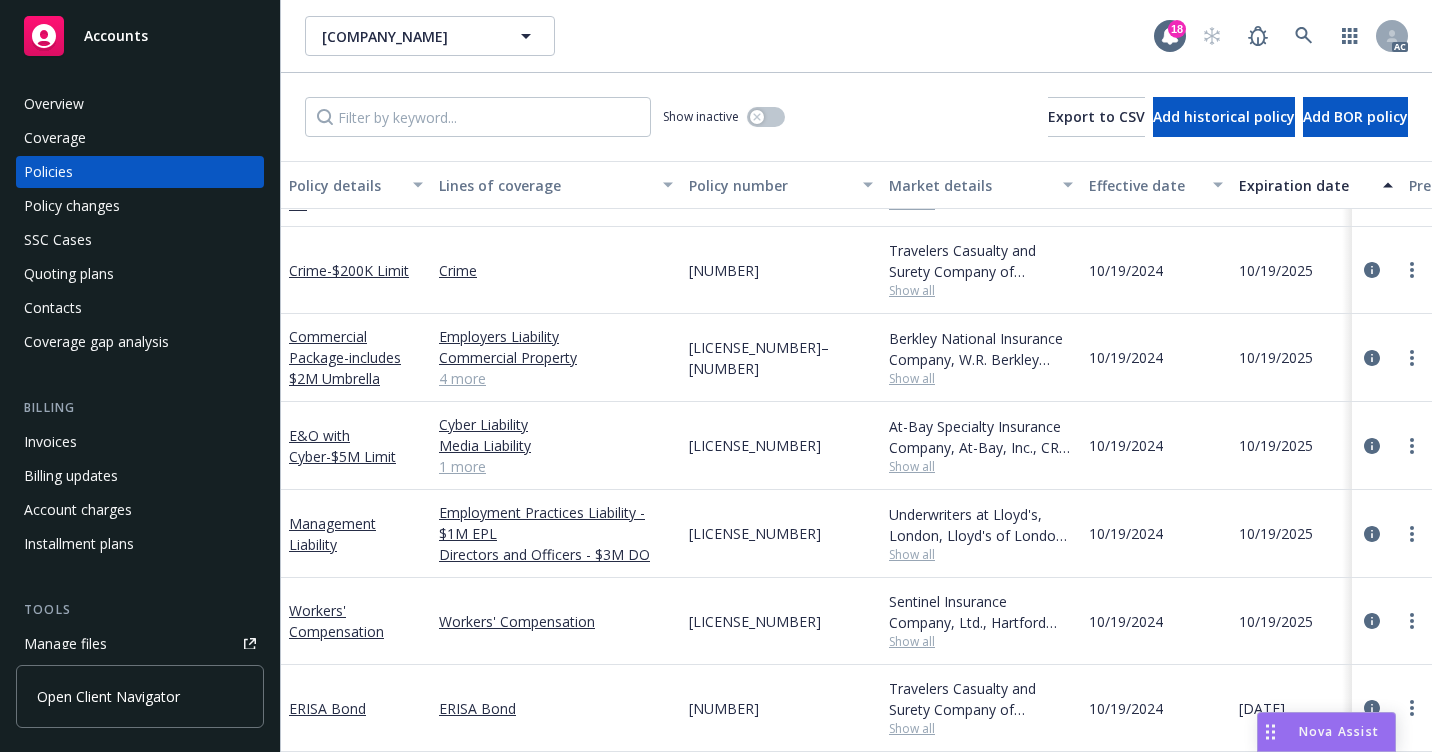 scroll, scrollTop: 0, scrollLeft: 0, axis: both 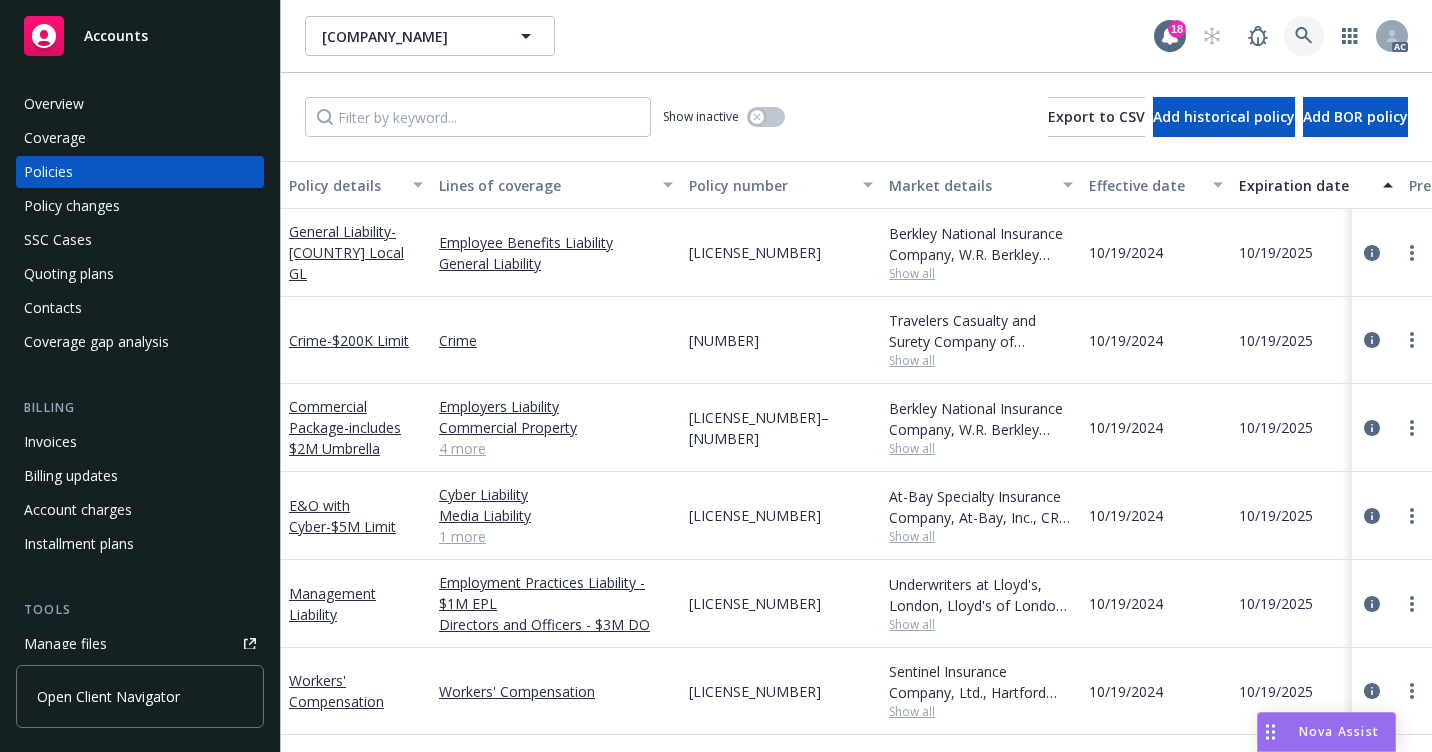 click on "AC" at bounding box center [1300, 36] 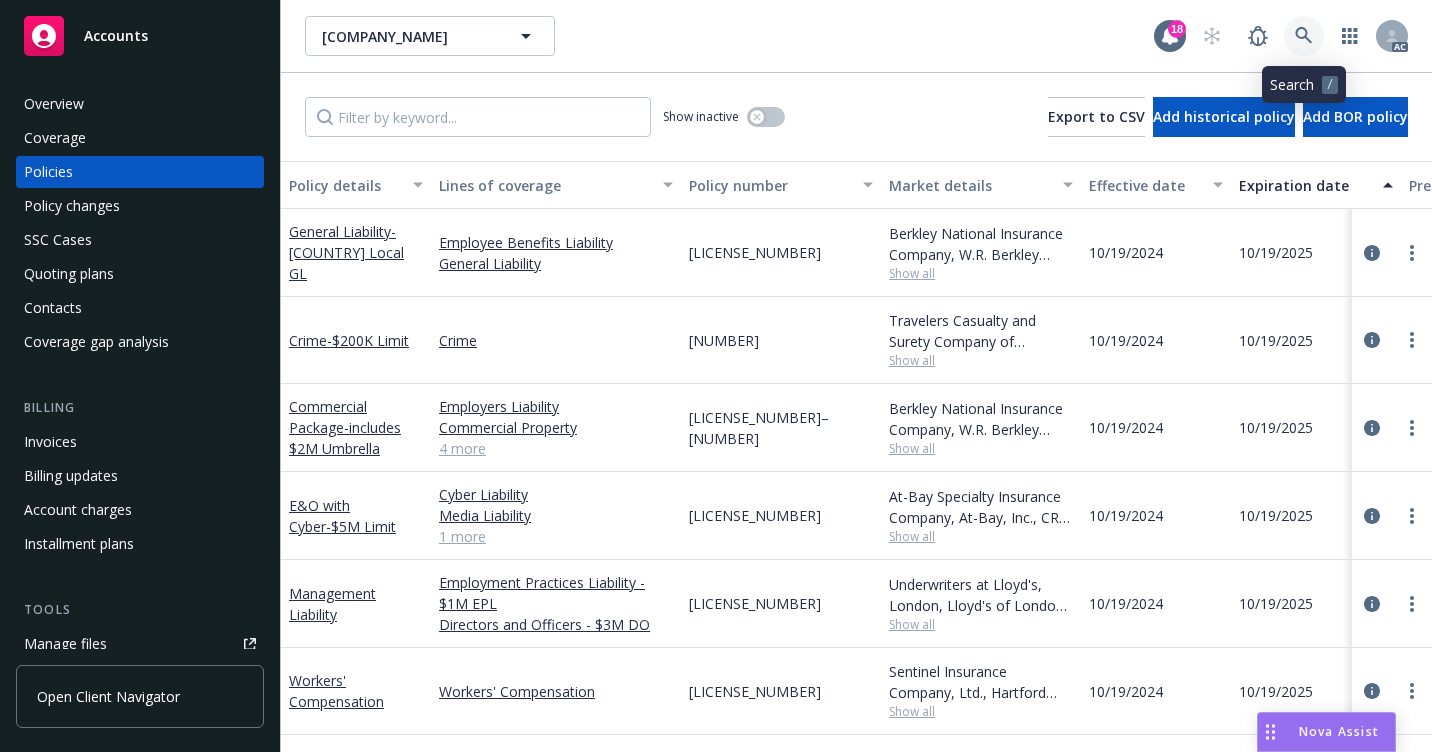 click at bounding box center (1304, 36) 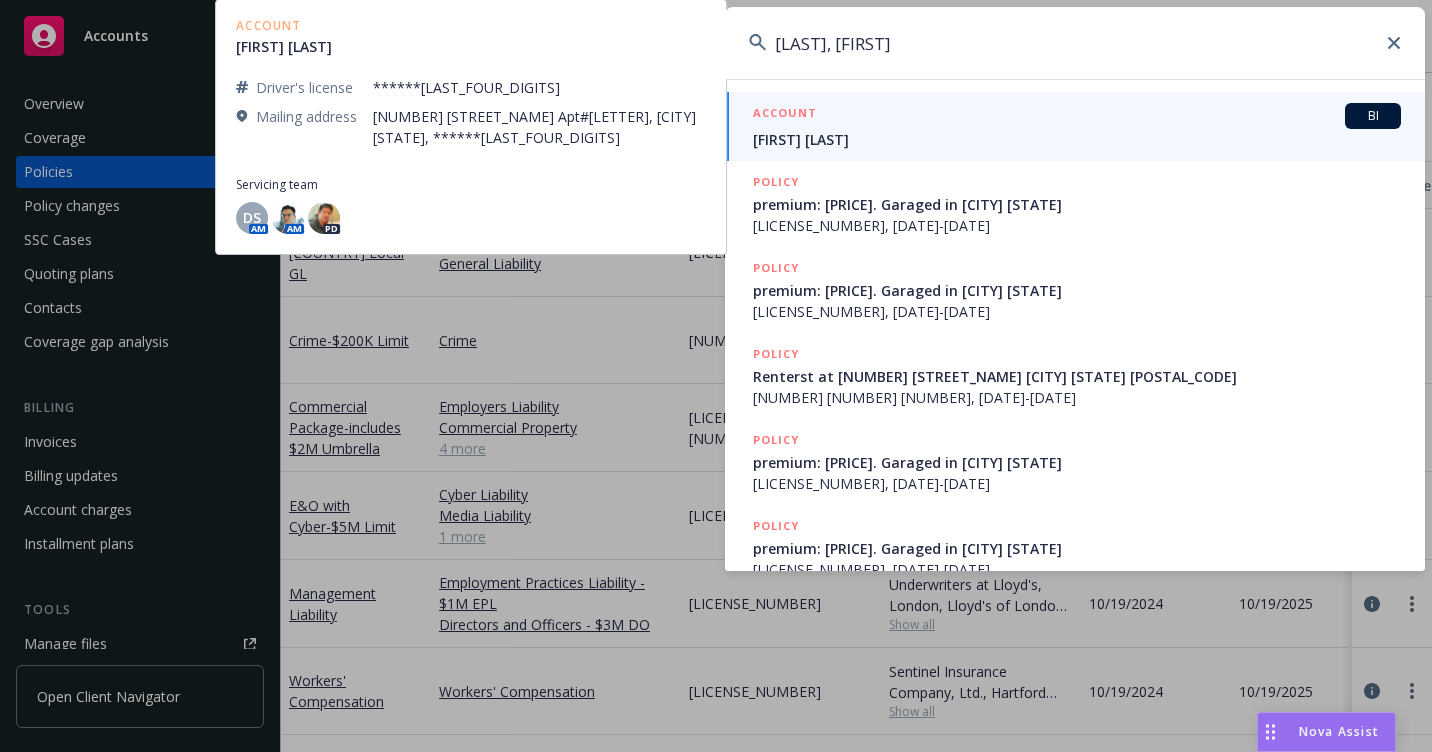 type on "[LAST], [FIRST]" 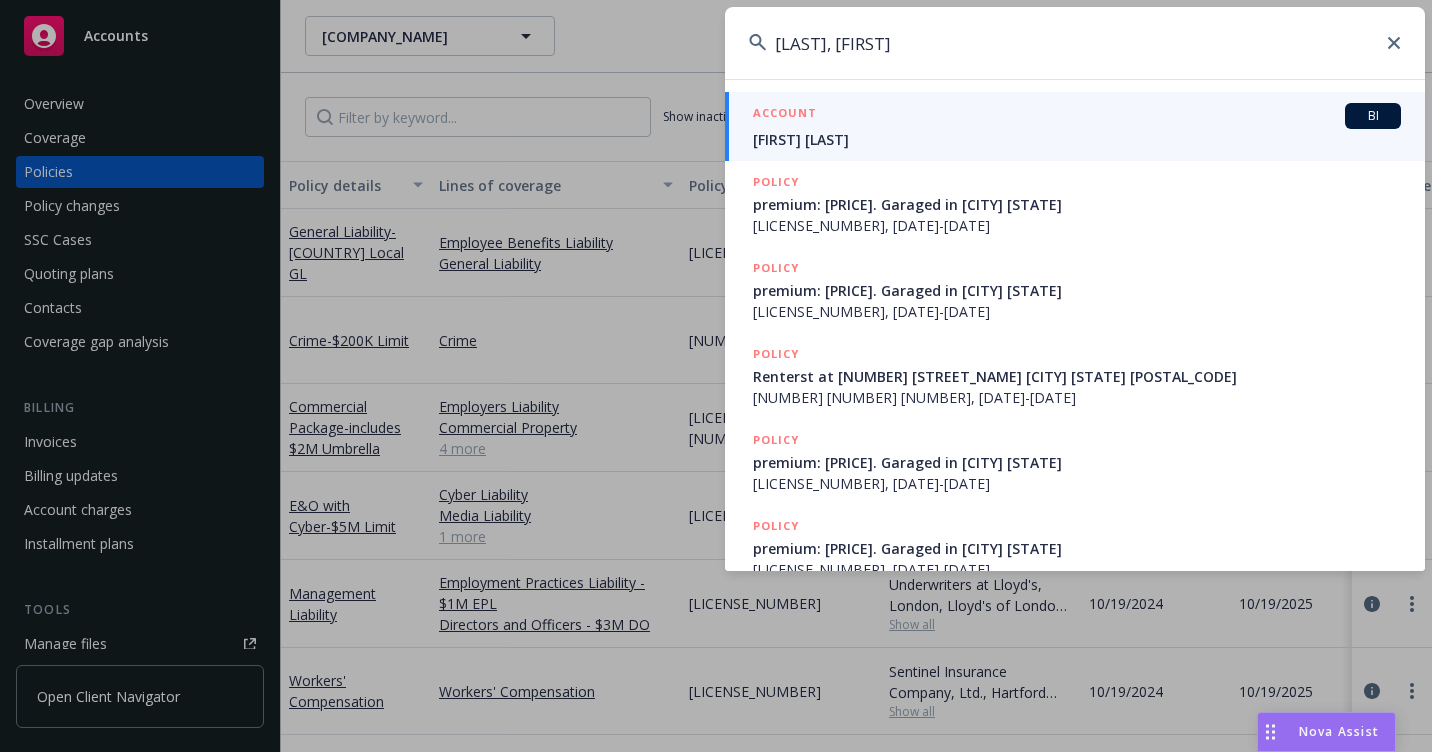 click on "ACCOUNT" at bounding box center [785, 115] 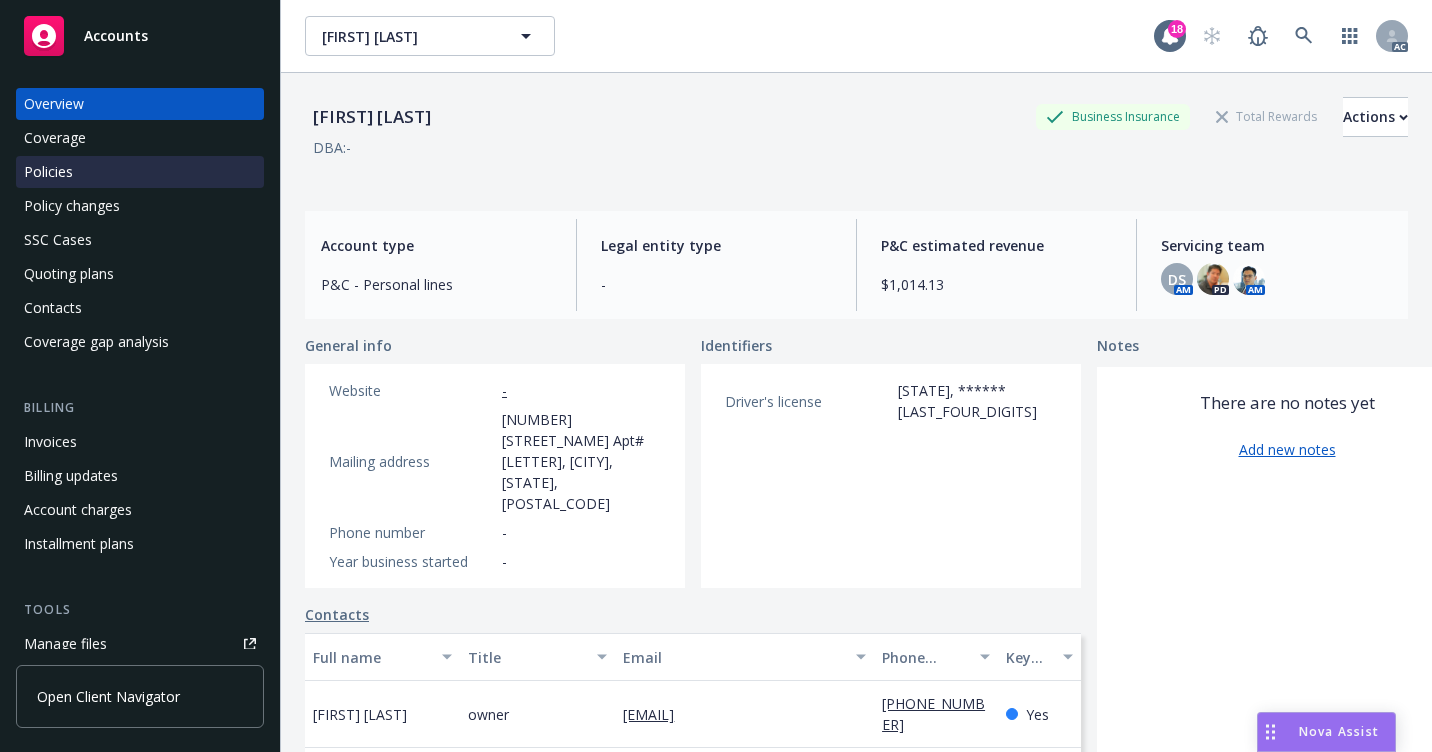 click on "Policies" at bounding box center (140, 172) 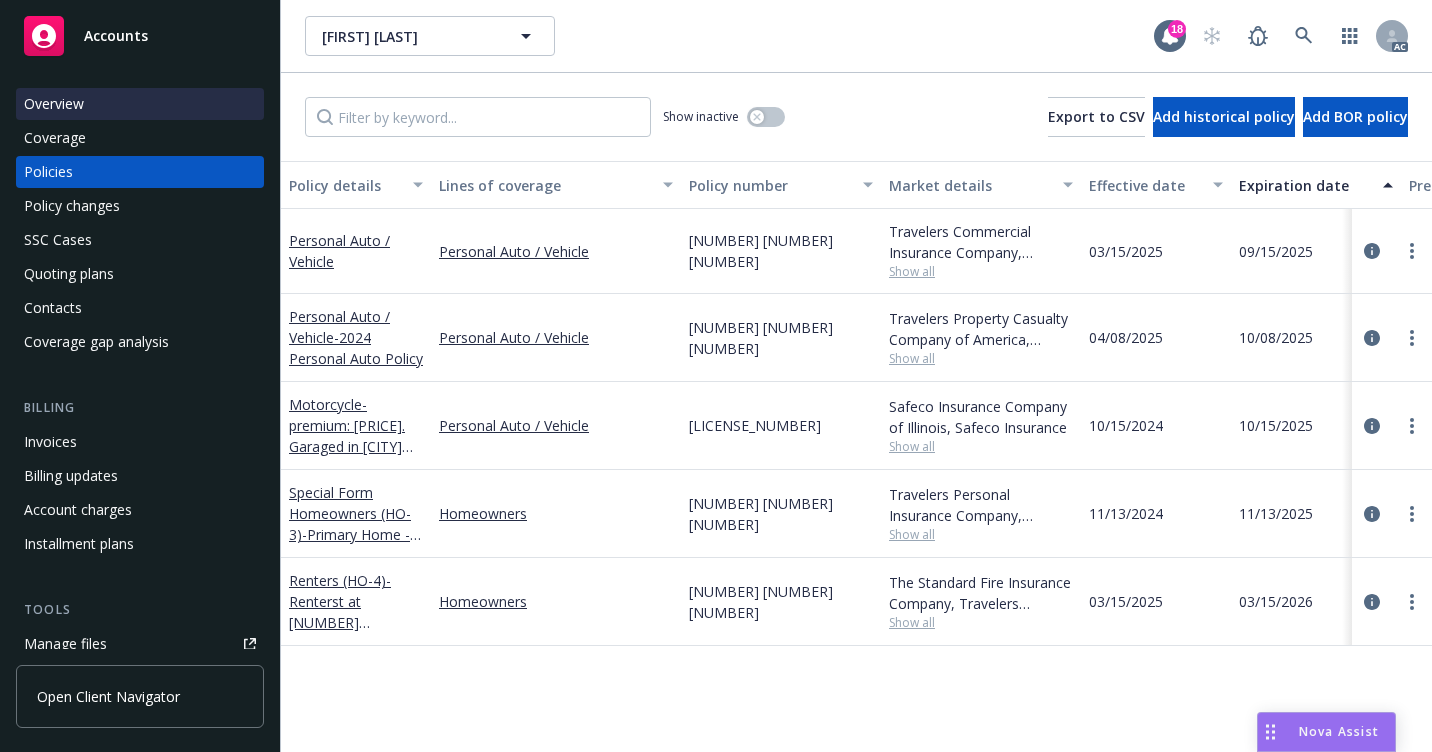 click on "Overview" at bounding box center [140, 104] 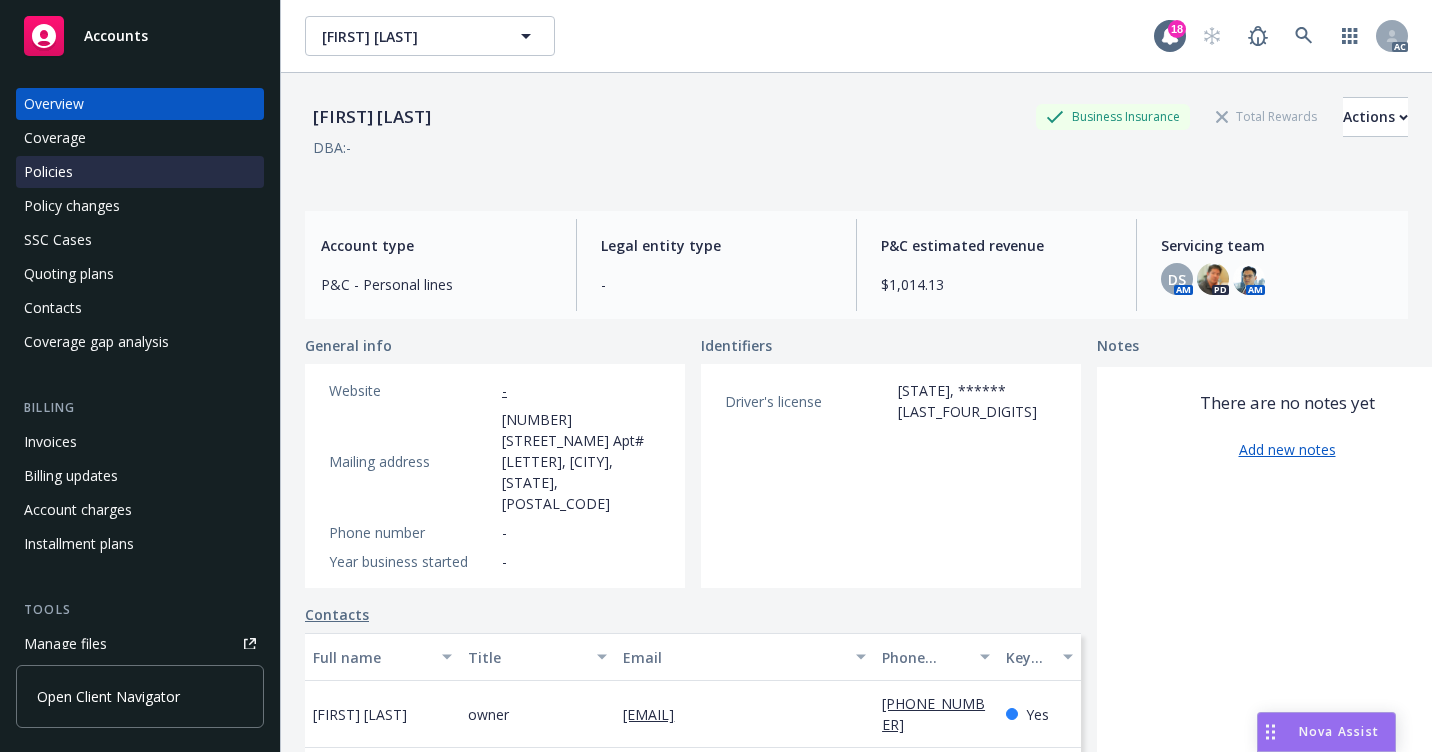 click on "Policies" at bounding box center (140, 172) 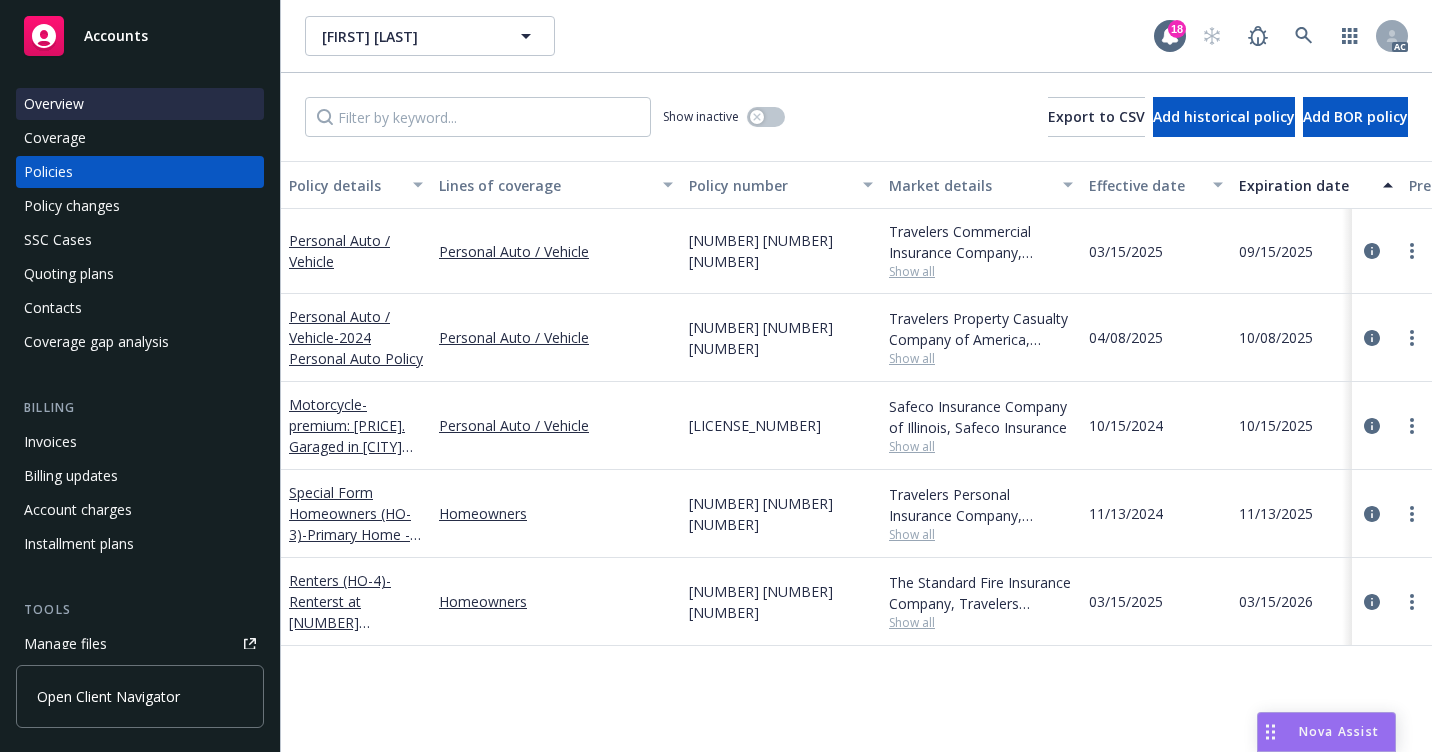 click on "Overview" at bounding box center (140, 104) 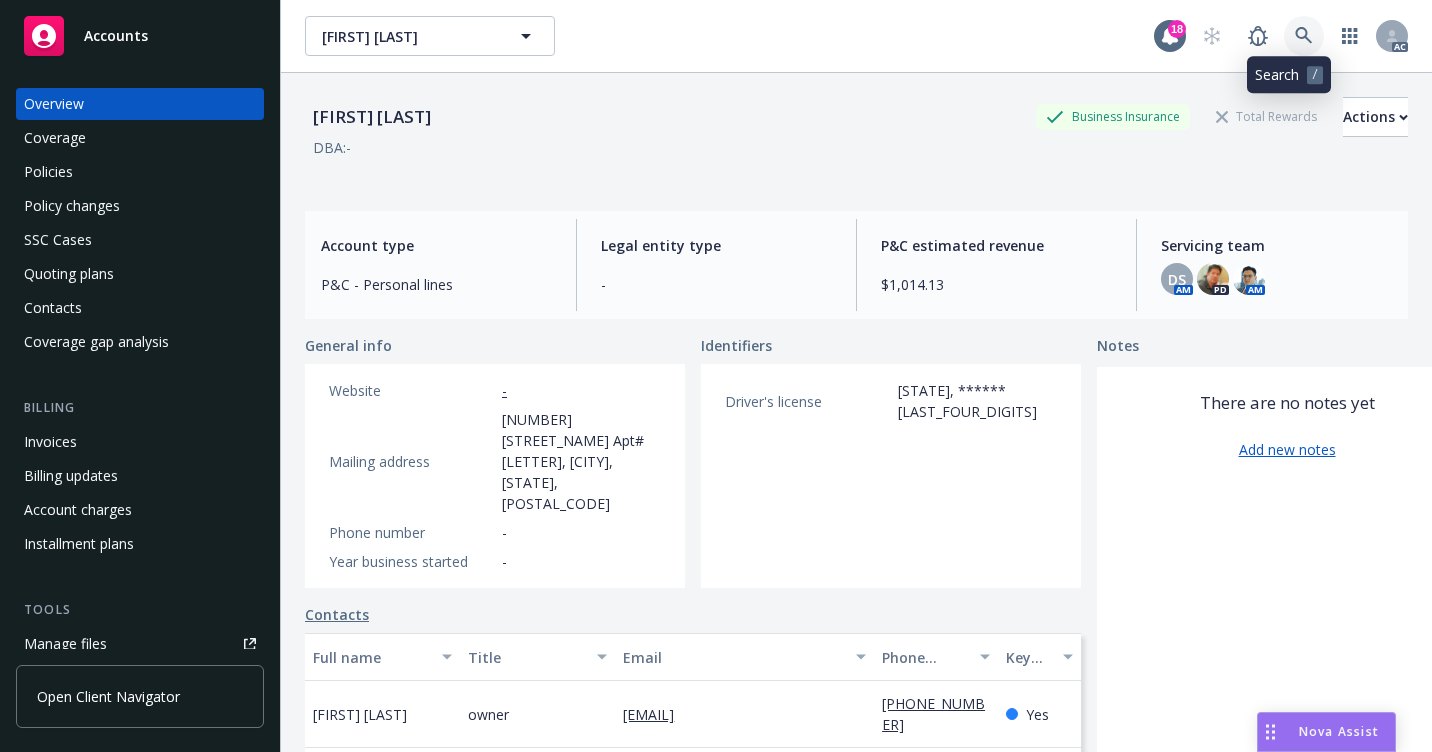 click at bounding box center (1304, 36) 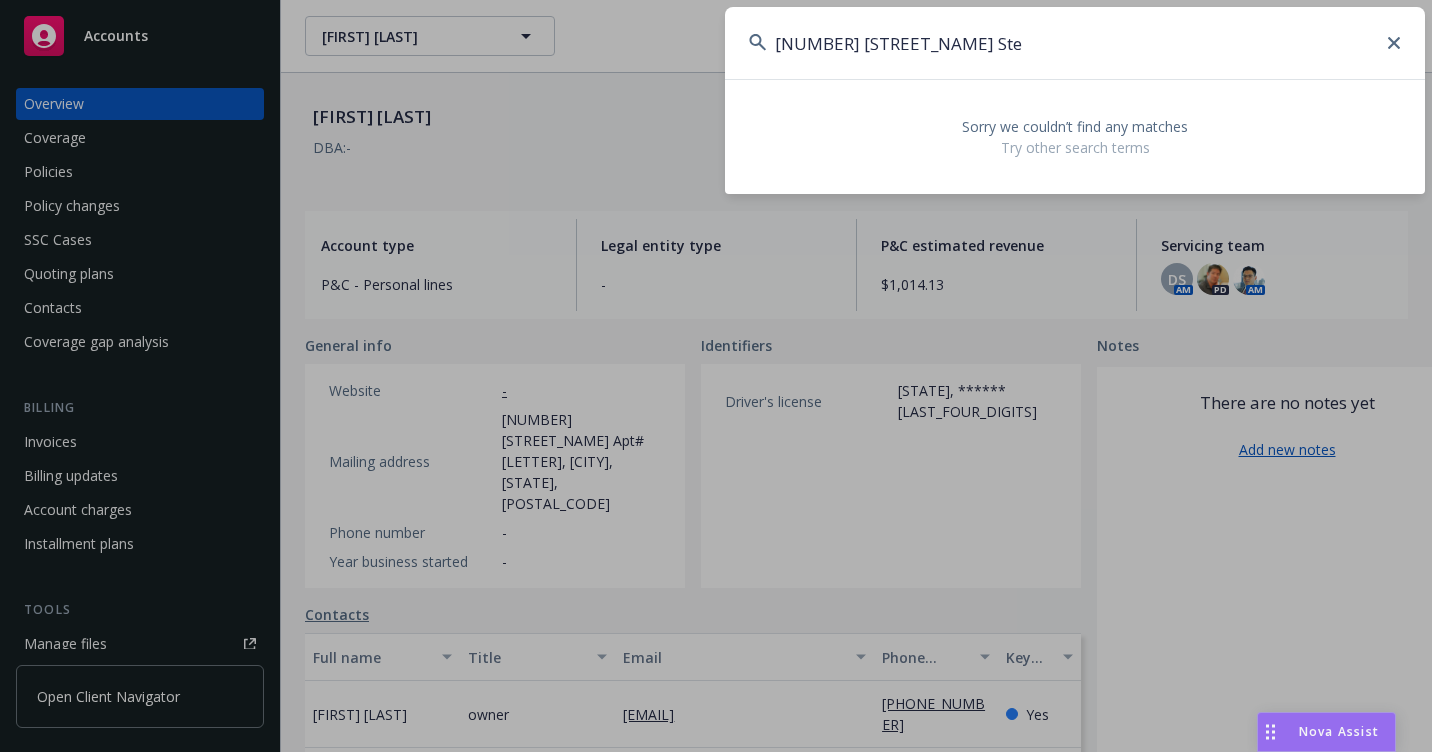 type on "[NUMBER] [STREET_NAME] Ste" 